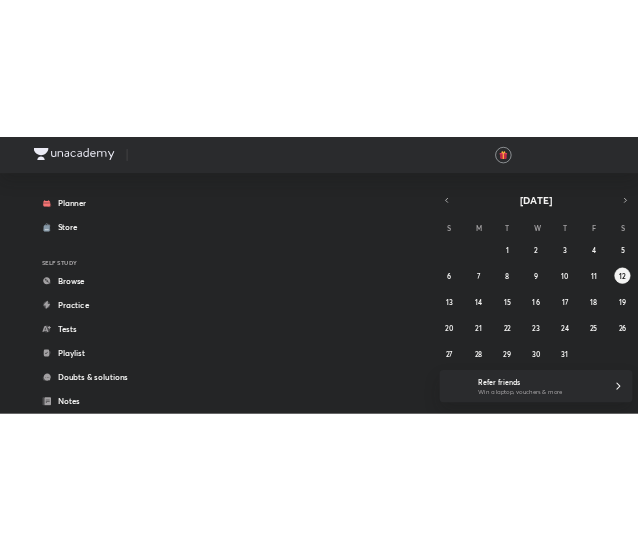 scroll, scrollTop: 0, scrollLeft: 0, axis: both 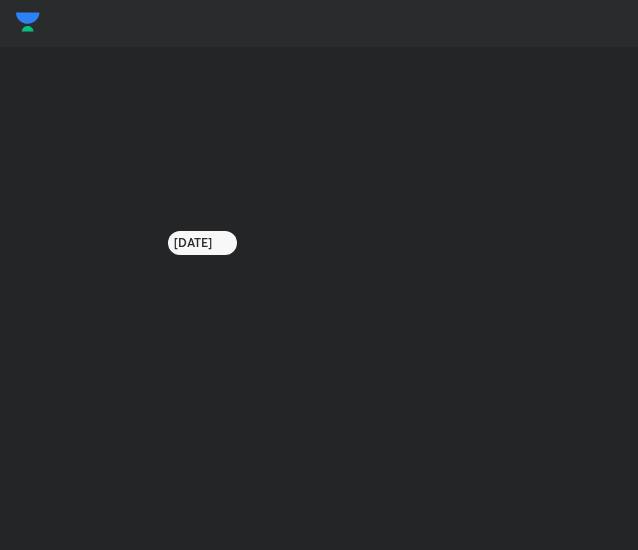 click on "Planner Store SELF STUDY Browse Practice Tests Playlist Doubts & solutions Notes Free live classes 1:1 Live mentorship Unacademy books ME Enrollments Saved Today July 2025 S M T W T F S 29 30 1 2 3 4 5 6 7 8 9 10 11 12 13 14 15 16 17 18 19 20 21 22 23 24 25 26 27 28 29 30 31 1 2 Refer friends Win a laptop, vouchers & more" at bounding box center [319, 267] 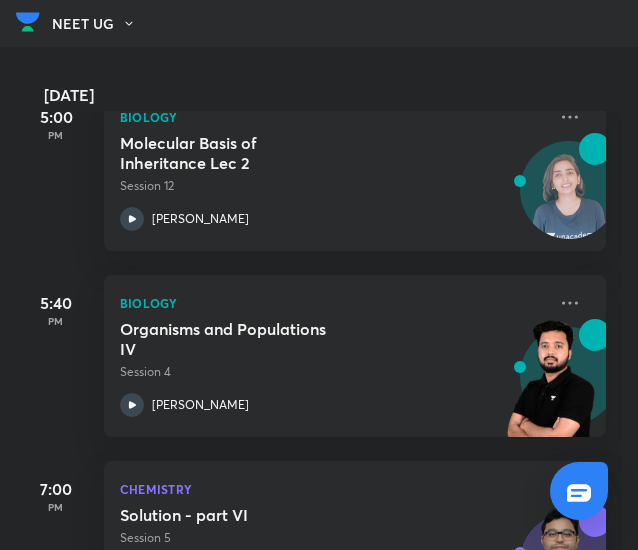 scroll, scrollTop: 1070, scrollLeft: 0, axis: vertical 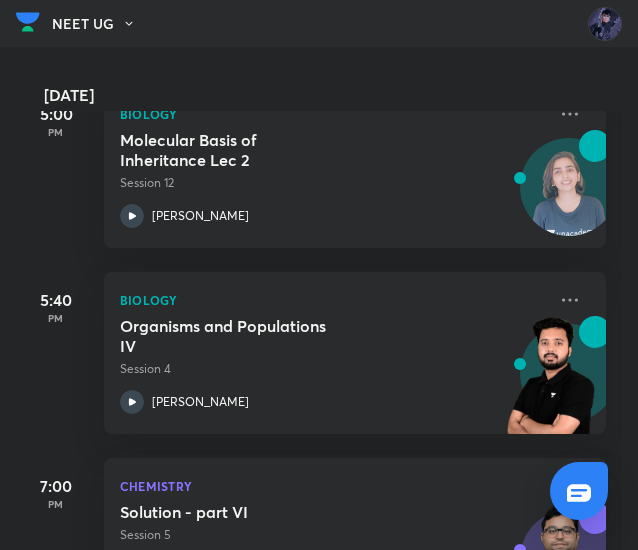 click on "Session 4" at bounding box center (333, 369) 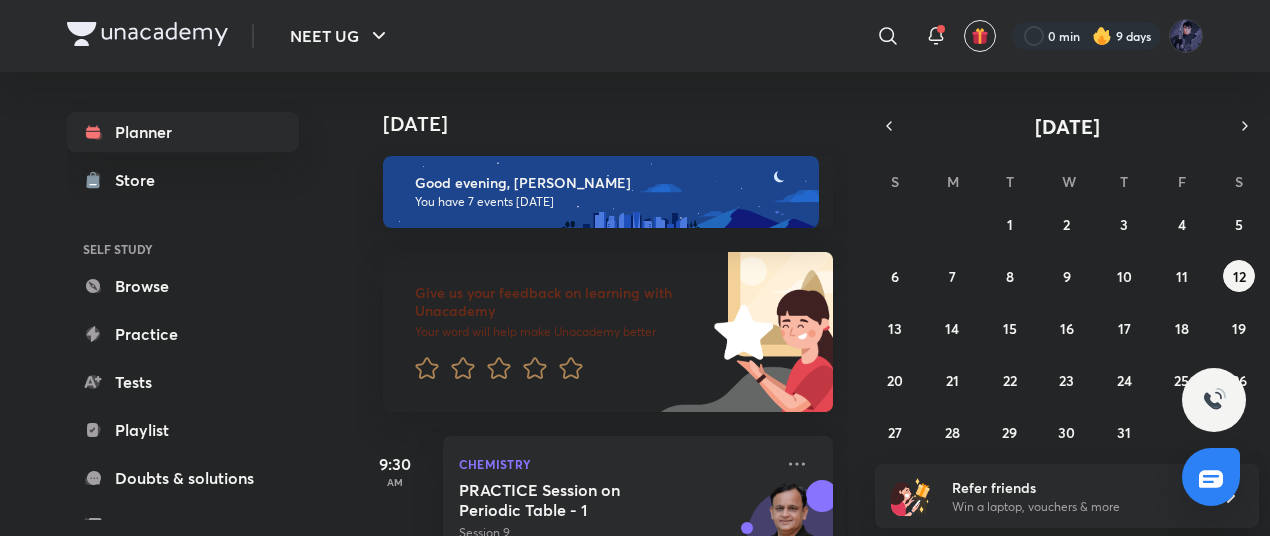scroll, scrollTop: 0, scrollLeft: 0, axis: both 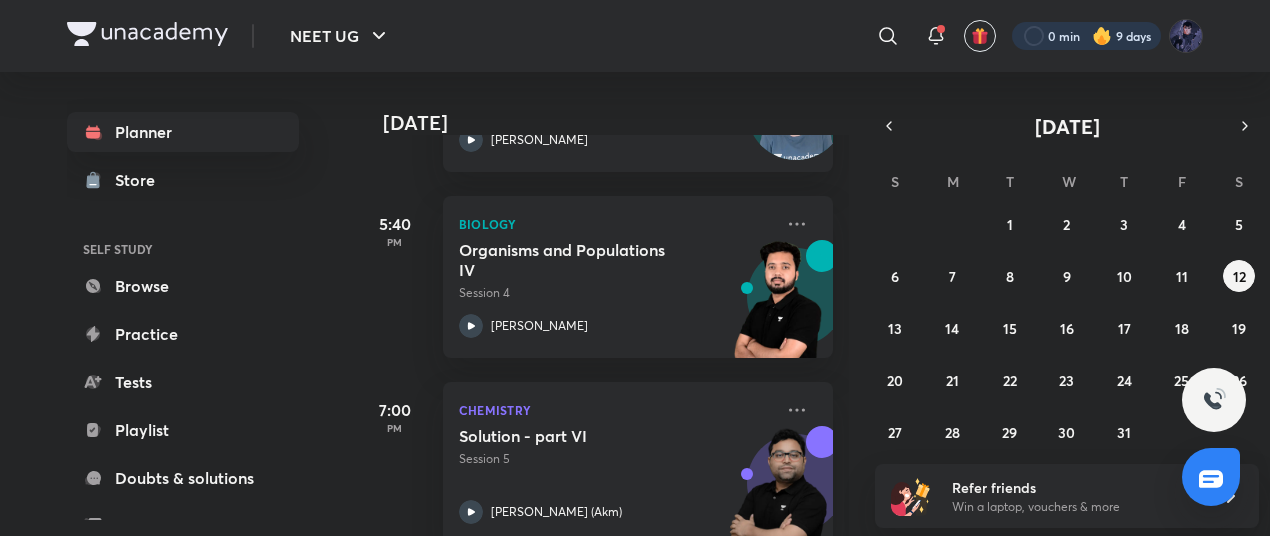 click at bounding box center [1086, 36] 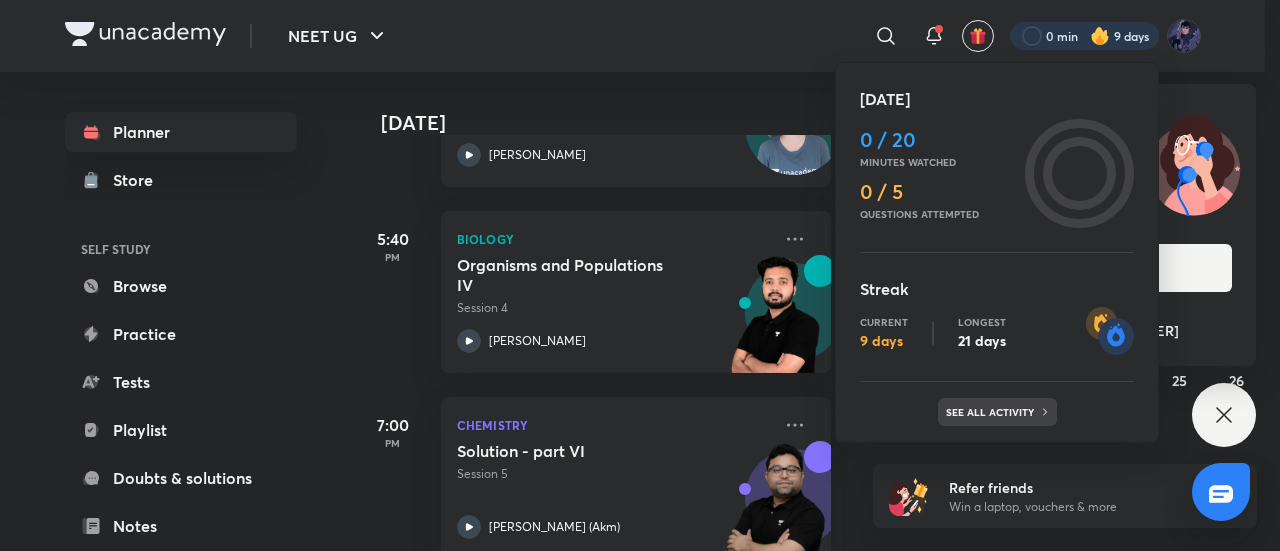 click on "See all activity" at bounding box center [992, 412] 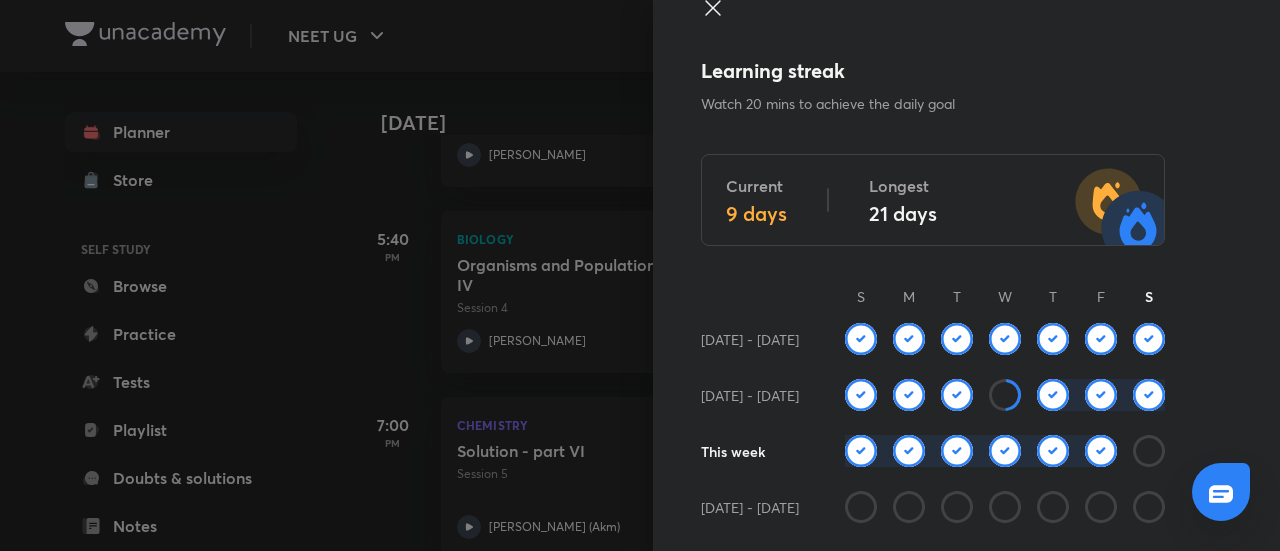 scroll, scrollTop: 29, scrollLeft: 0, axis: vertical 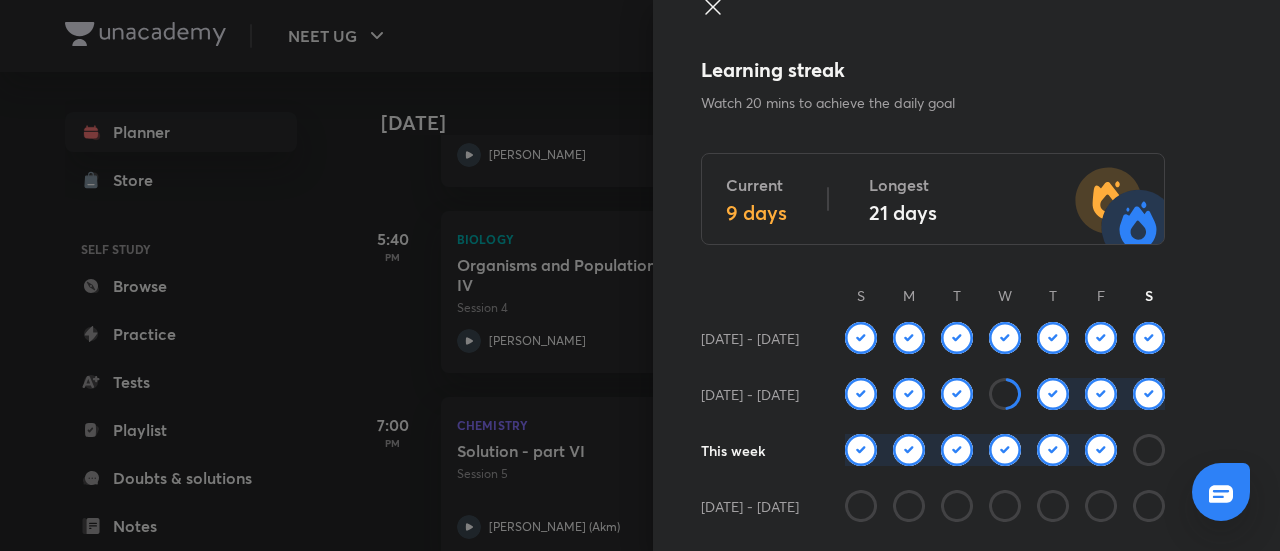 click at bounding box center [861, 338] 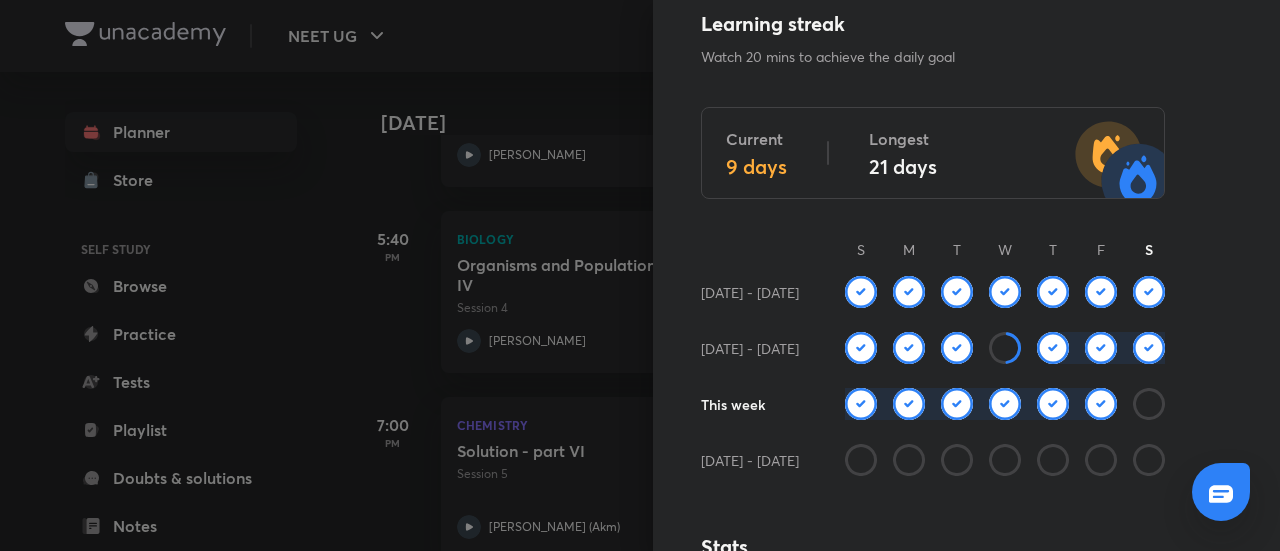 scroll, scrollTop: 76, scrollLeft: 0, axis: vertical 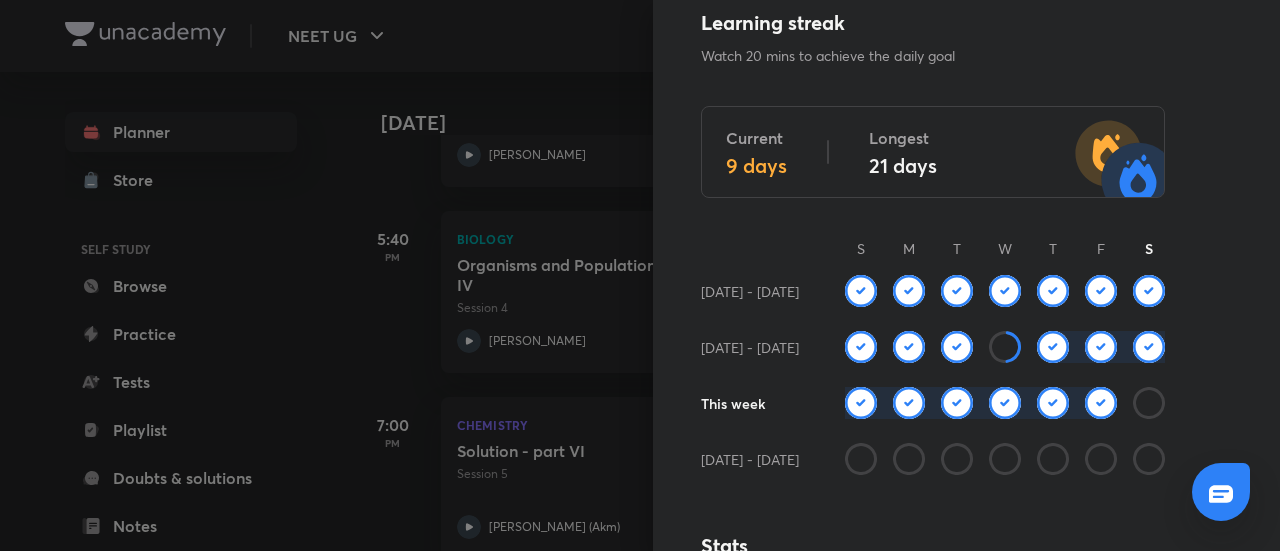 click 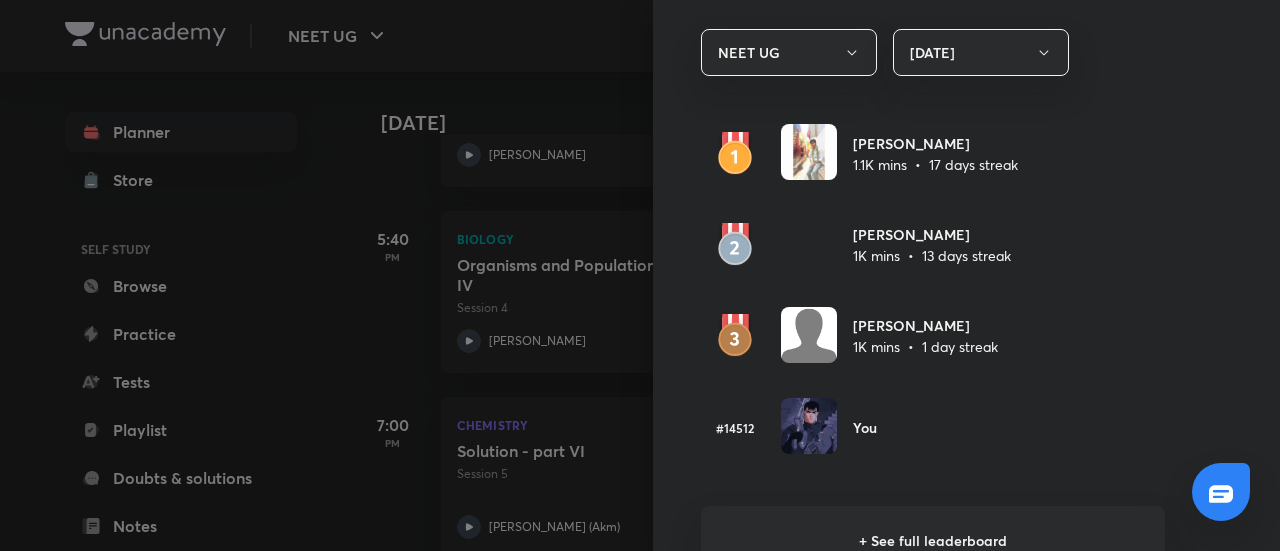 scroll, scrollTop: 1227, scrollLeft: 0, axis: vertical 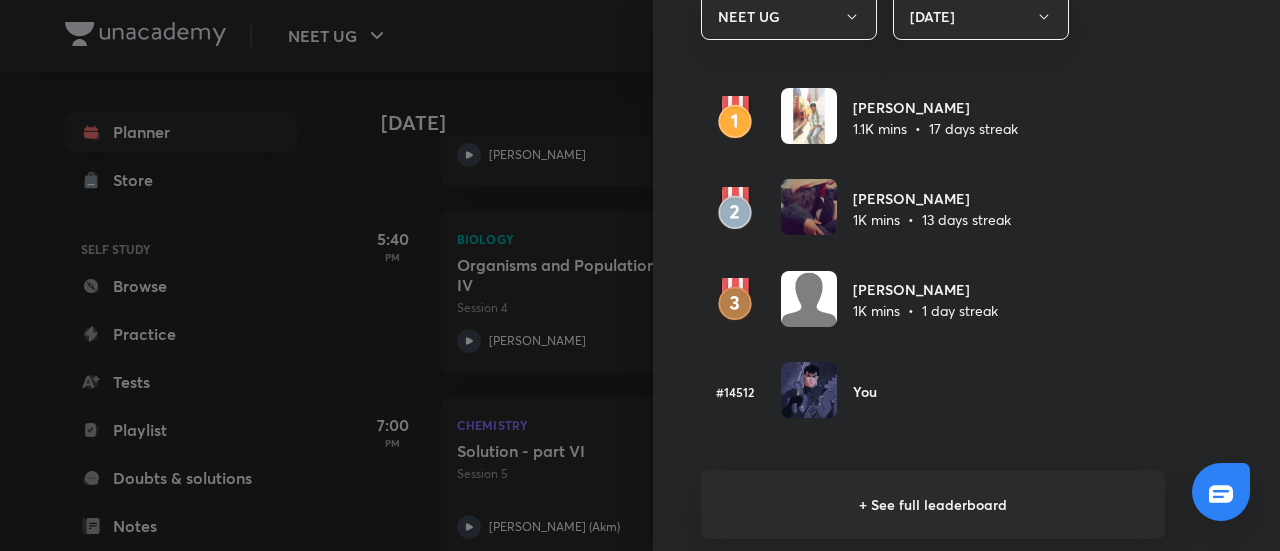 click on "+ See full leaderboard" at bounding box center [933, 504] 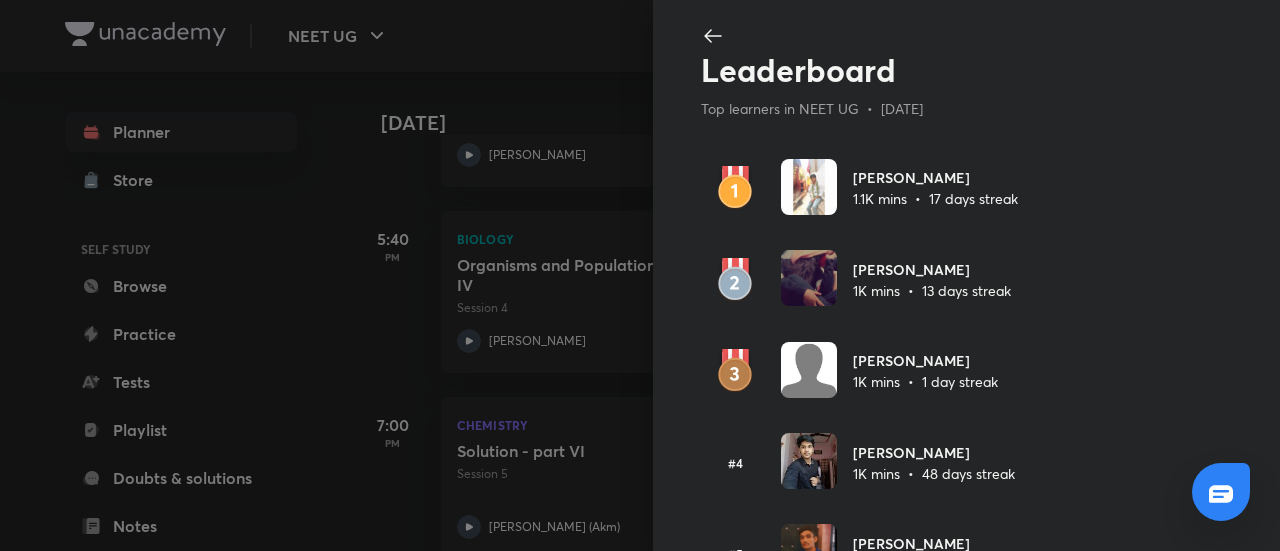 scroll, scrollTop: 6, scrollLeft: 0, axis: vertical 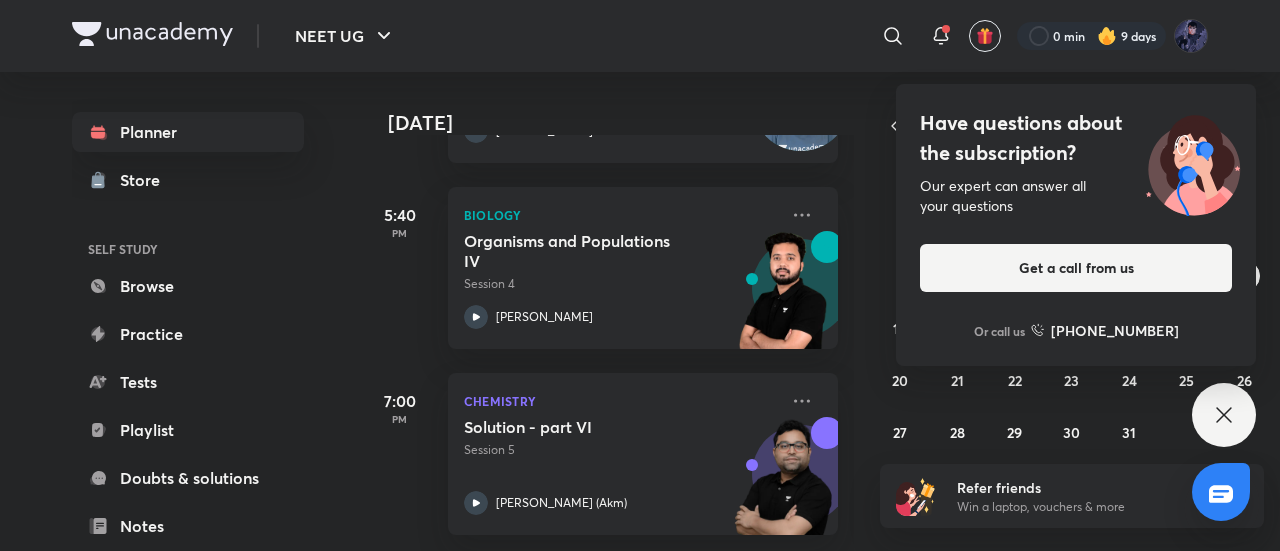 click 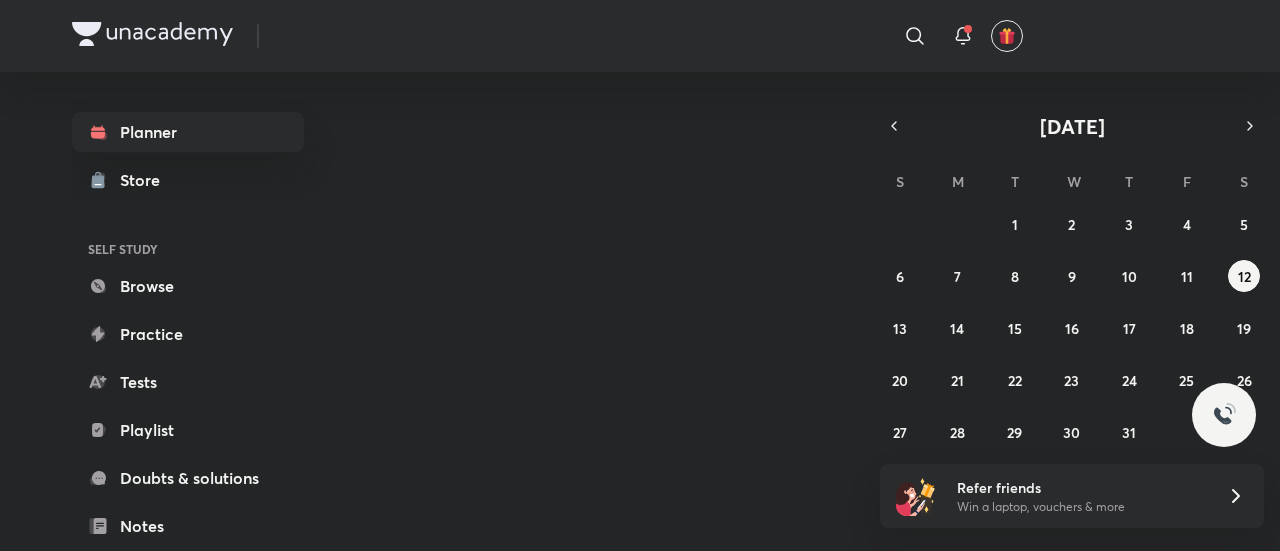 scroll, scrollTop: 0, scrollLeft: 0, axis: both 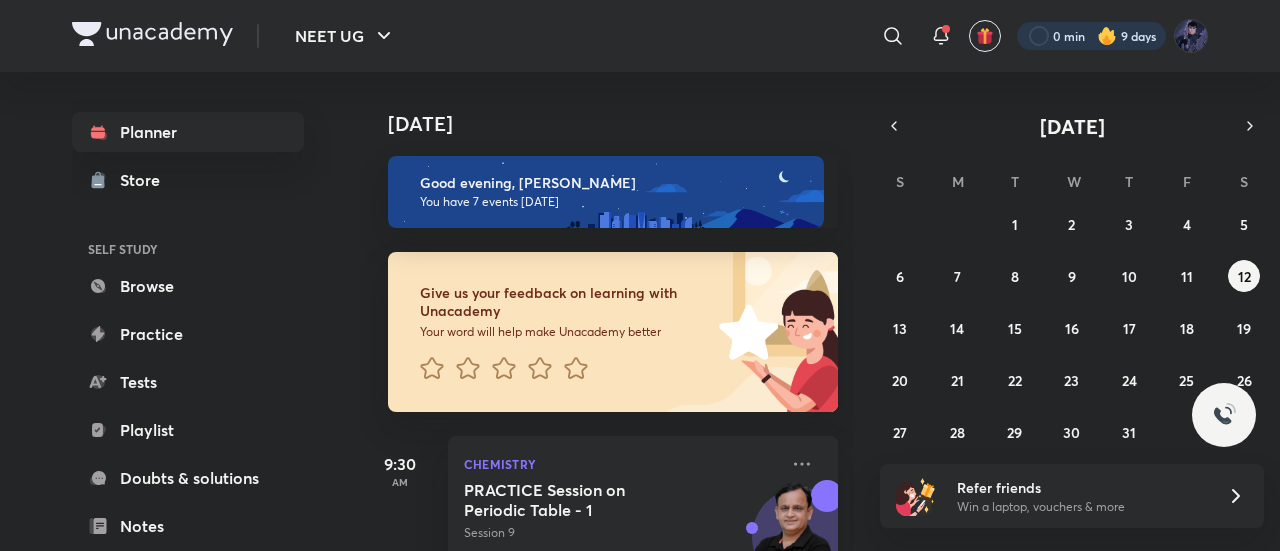 click at bounding box center (1091, 36) 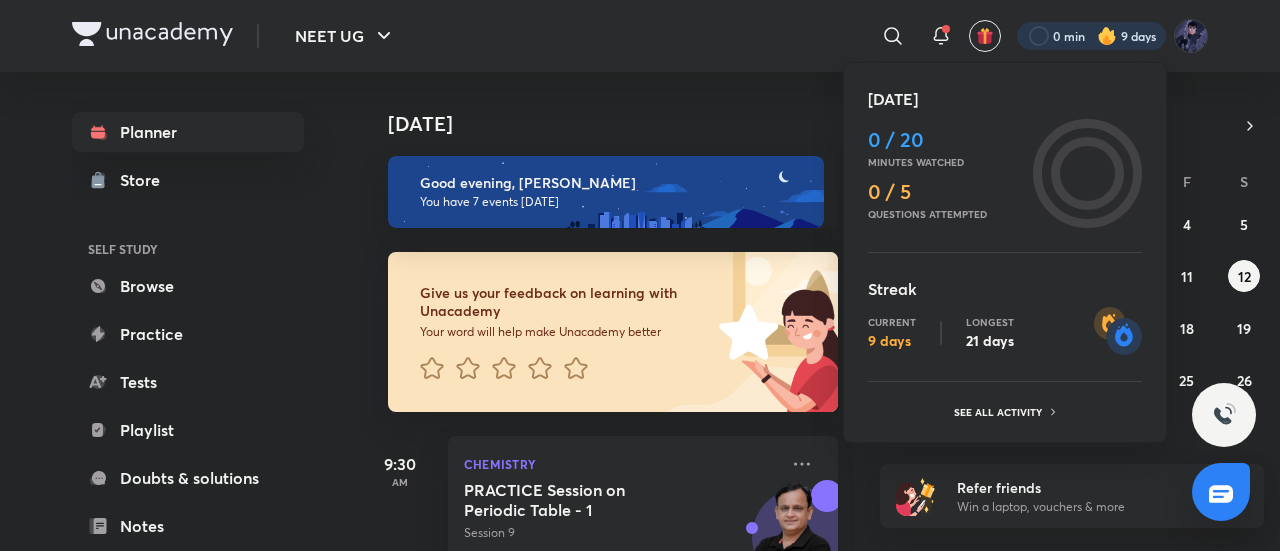 click at bounding box center (640, 275) 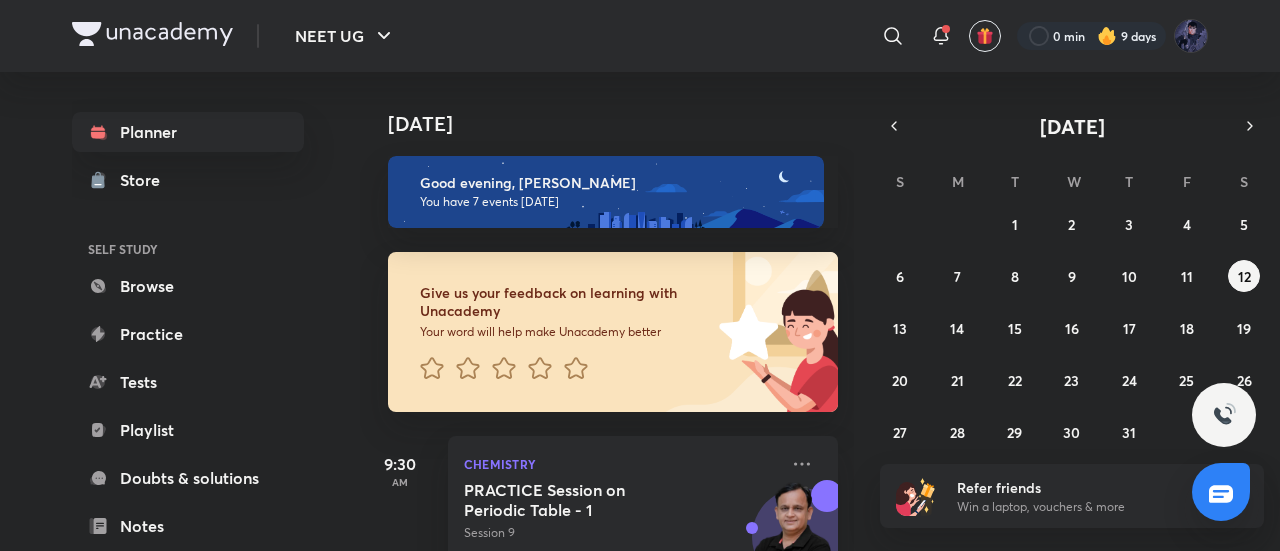 click 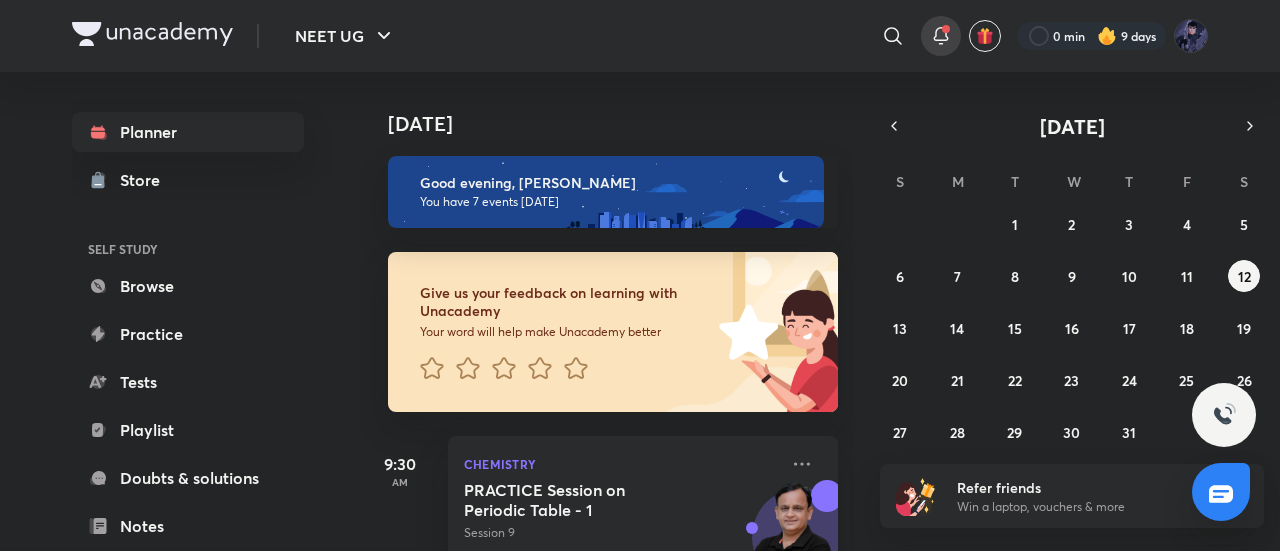 click 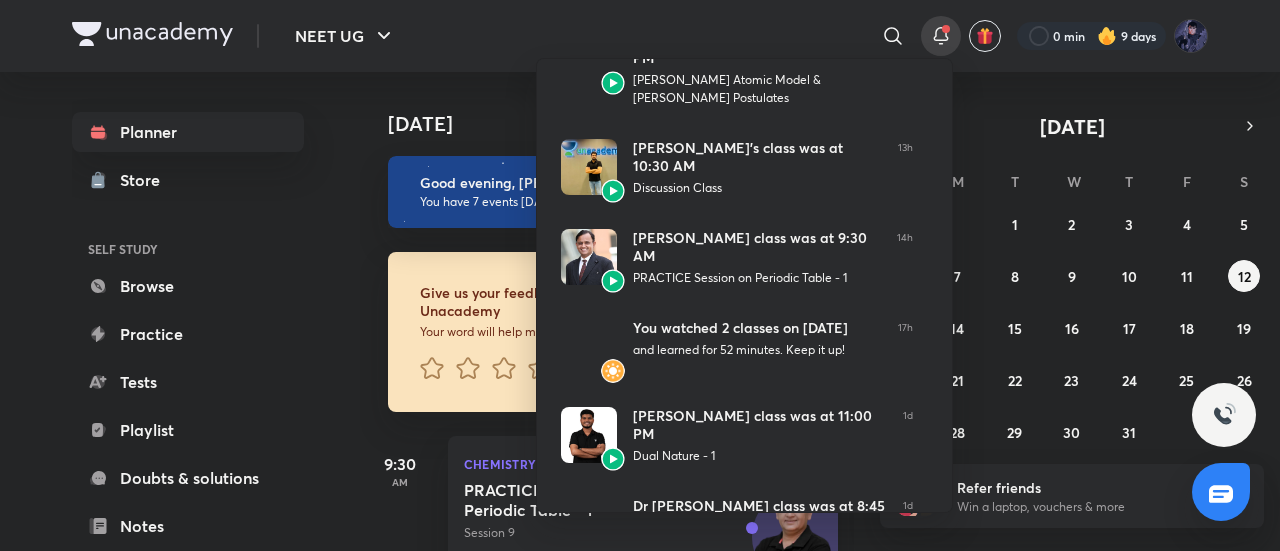 scroll, scrollTop: 490, scrollLeft: 0, axis: vertical 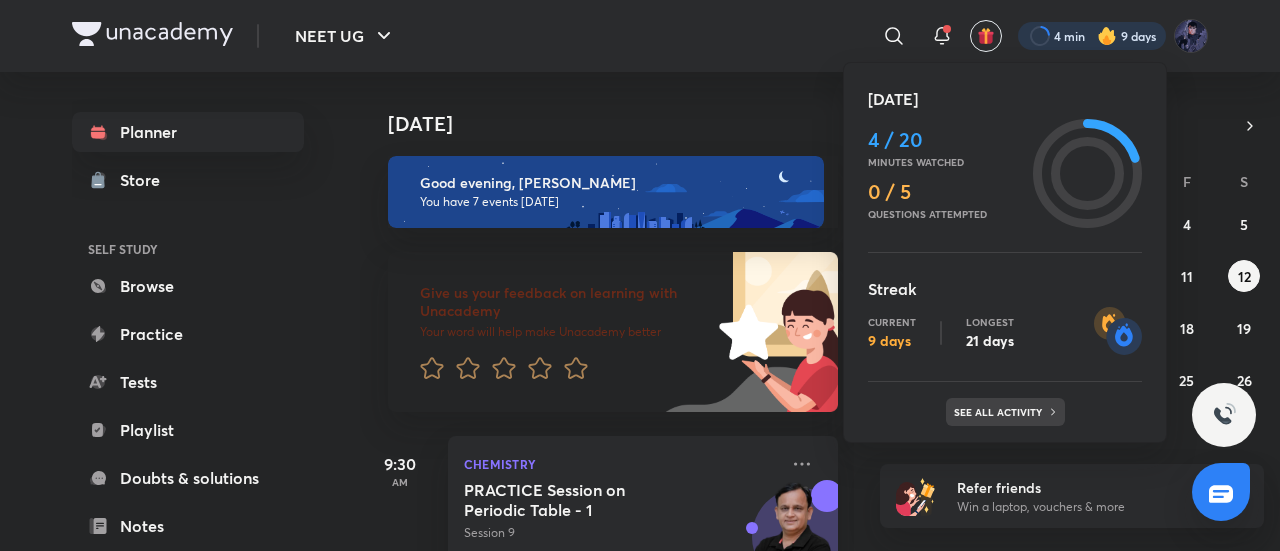 click on "See all activity" at bounding box center [1000, 412] 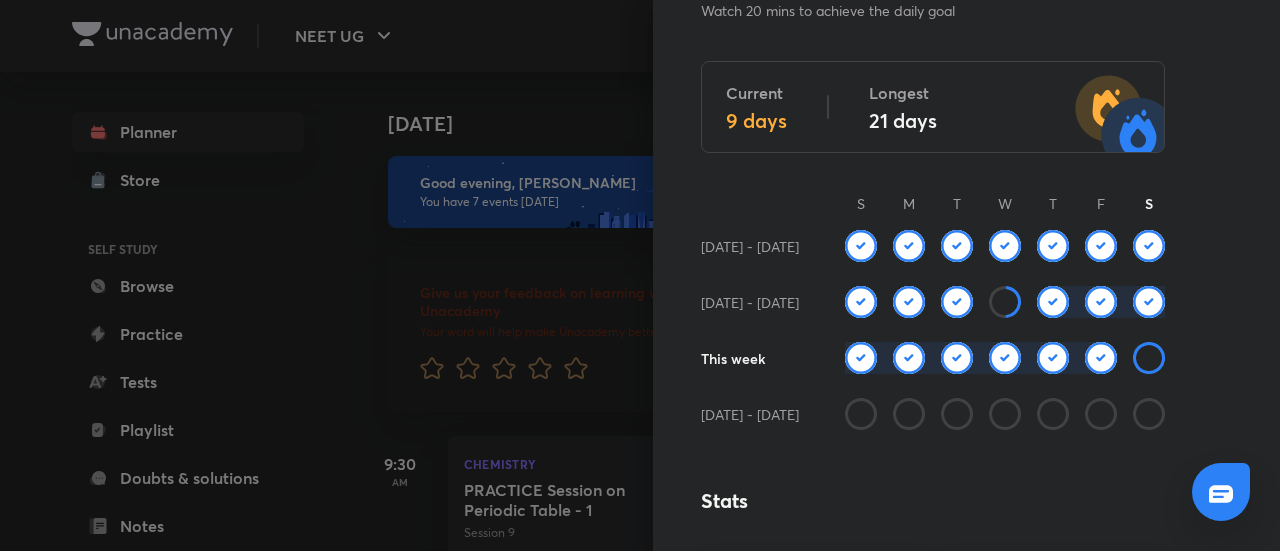 scroll, scrollTop: 123, scrollLeft: 0, axis: vertical 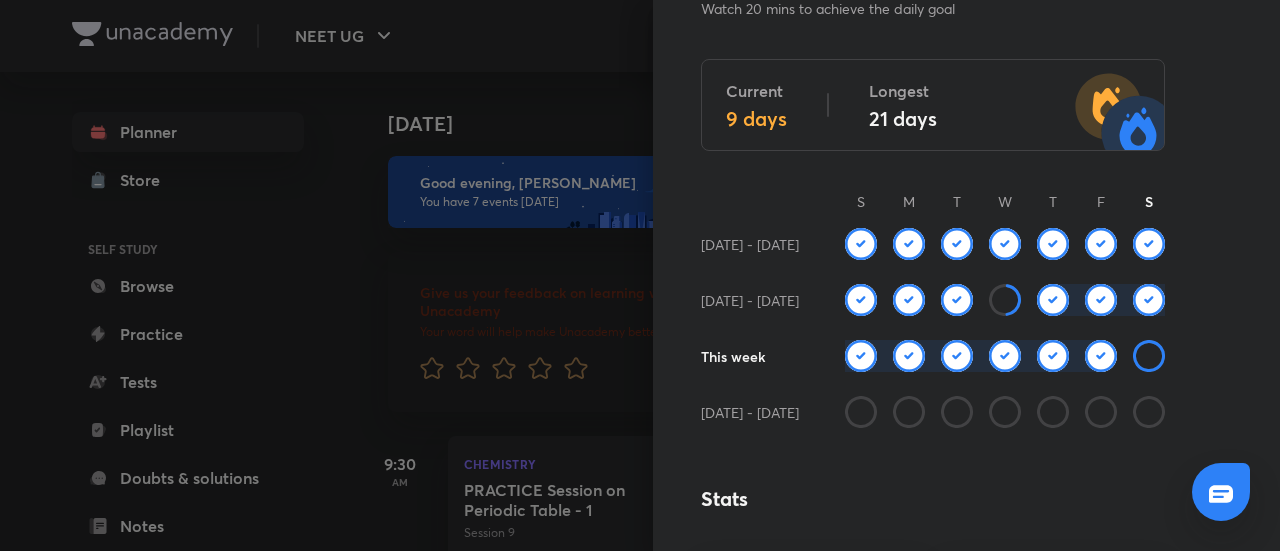click 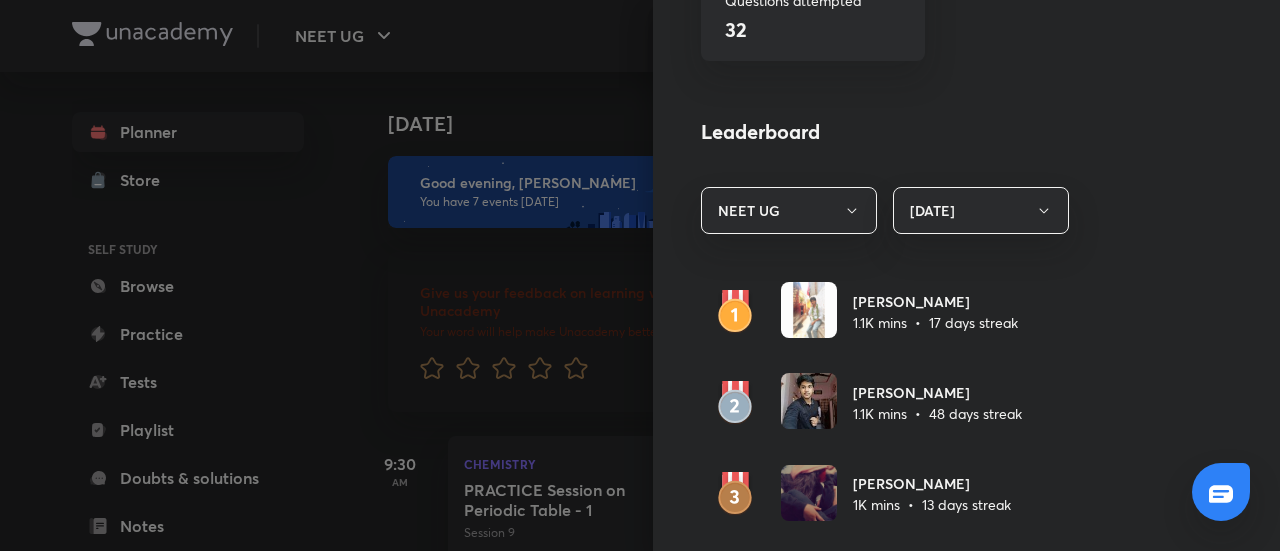 scroll, scrollTop: 1034, scrollLeft: 0, axis: vertical 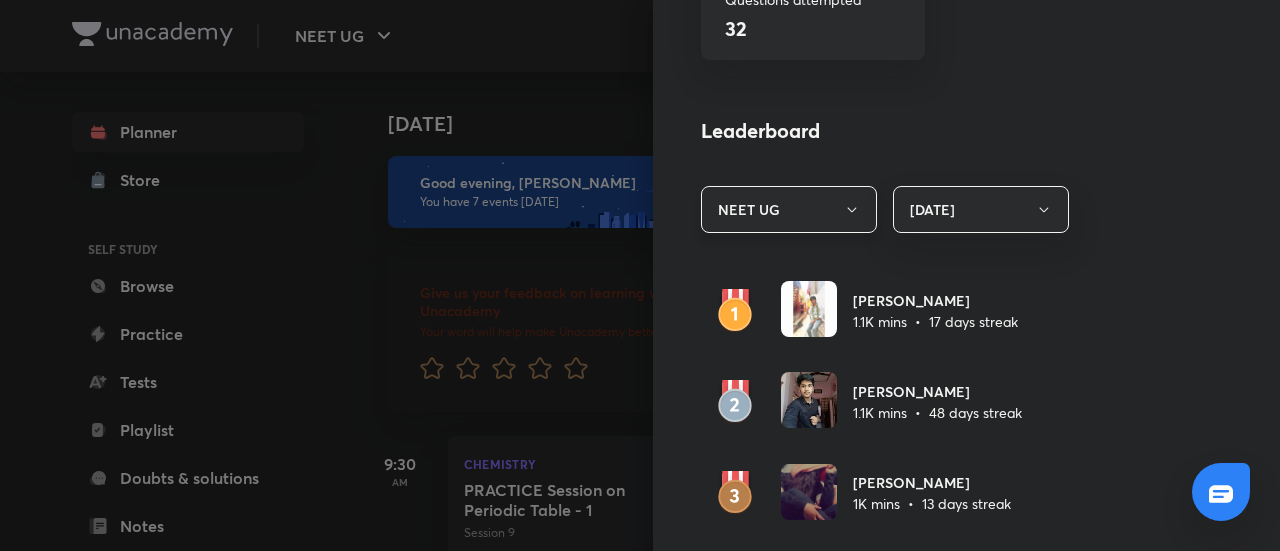 click on "NEET UG" at bounding box center (789, 209) 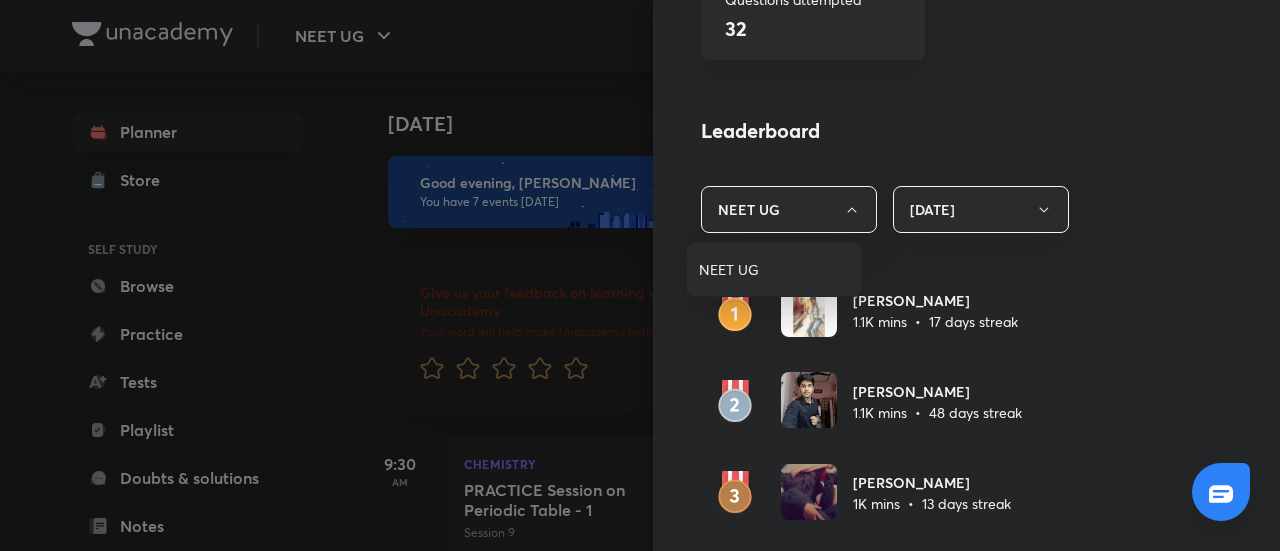 click at bounding box center (640, 275) 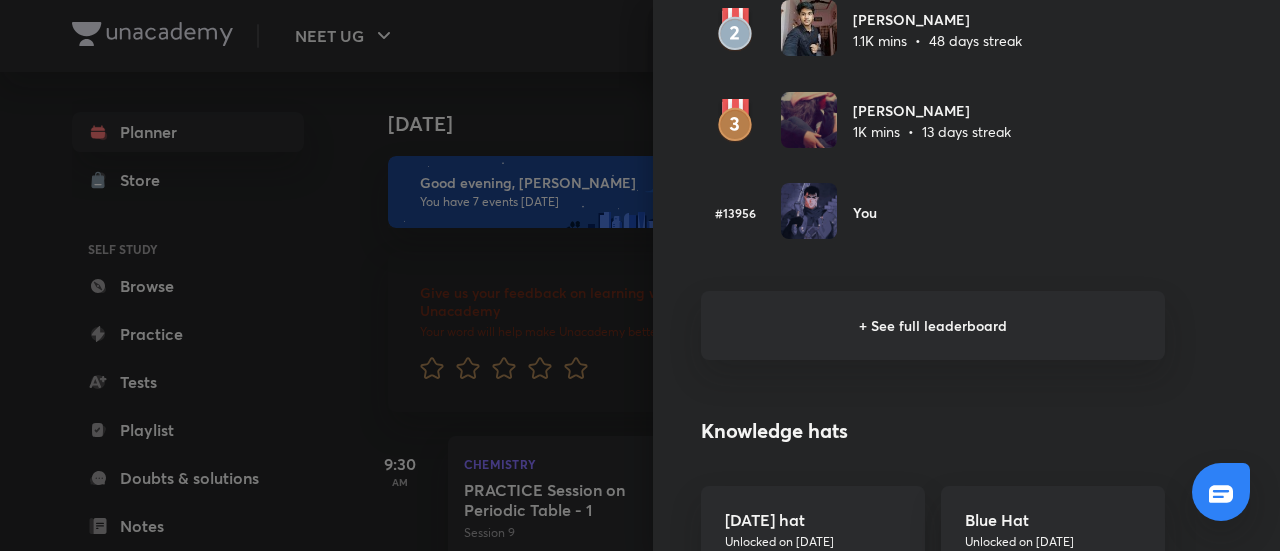 scroll, scrollTop: 1468, scrollLeft: 0, axis: vertical 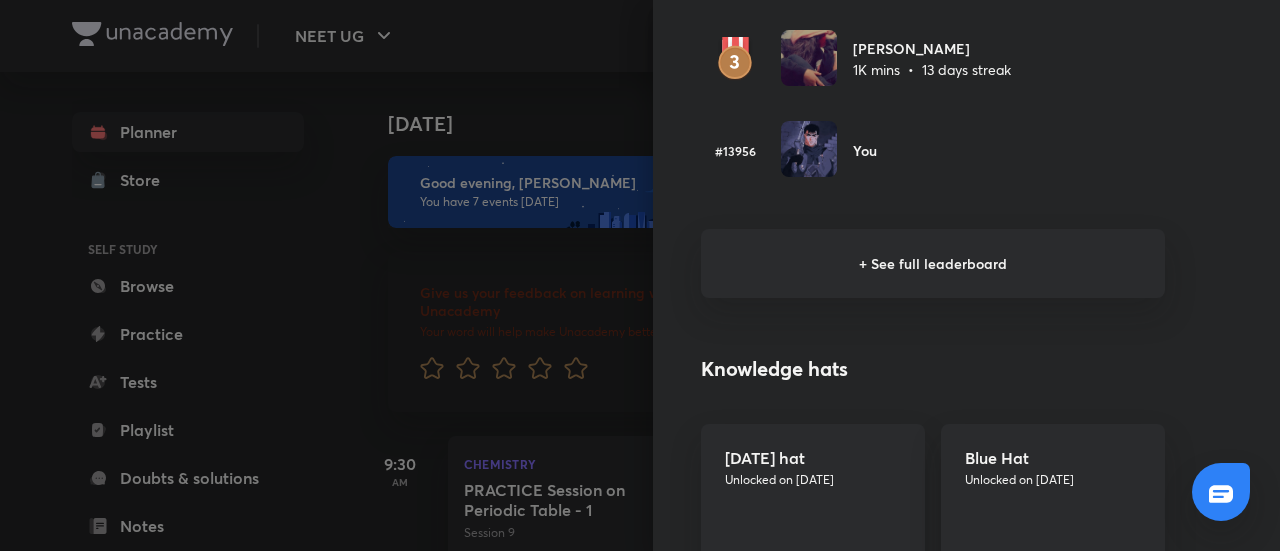 click on "+ See full leaderboard" at bounding box center (933, 263) 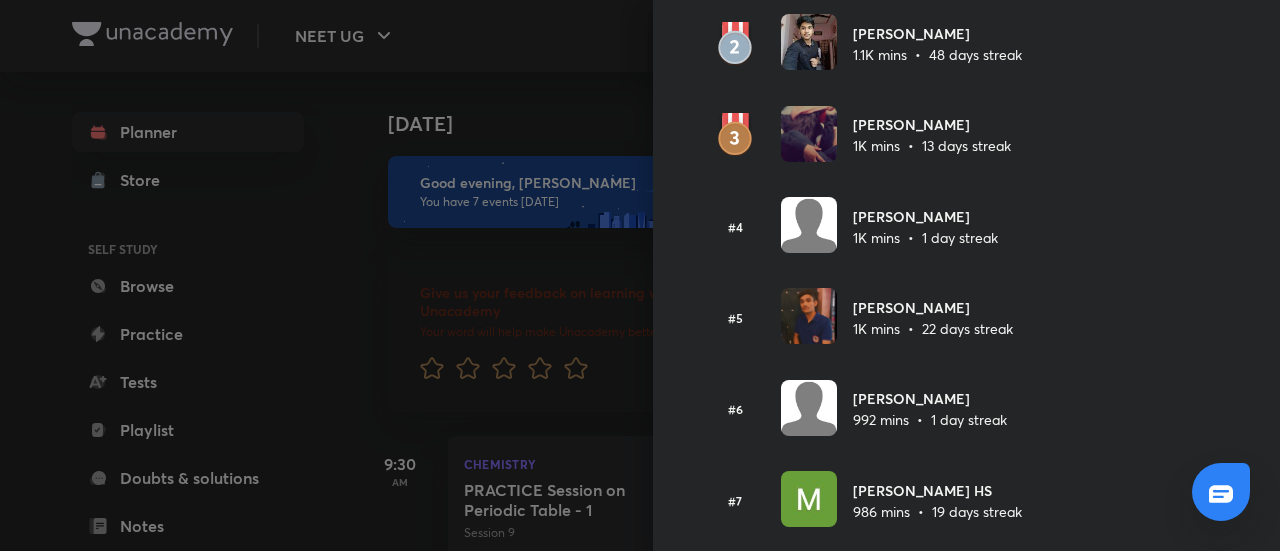 scroll, scrollTop: 0, scrollLeft: 0, axis: both 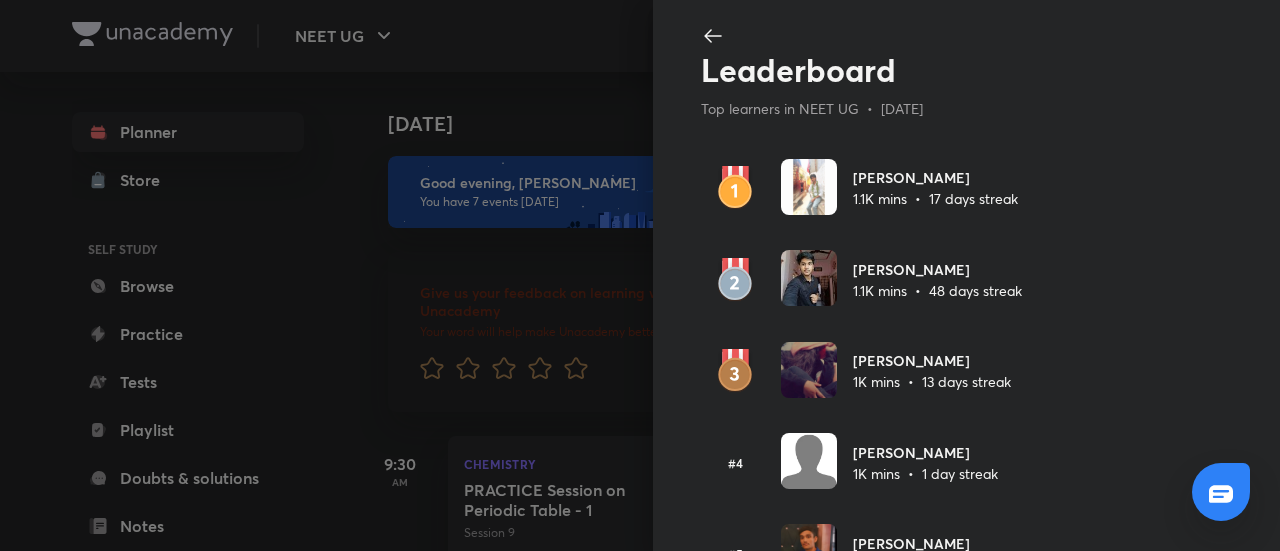 click 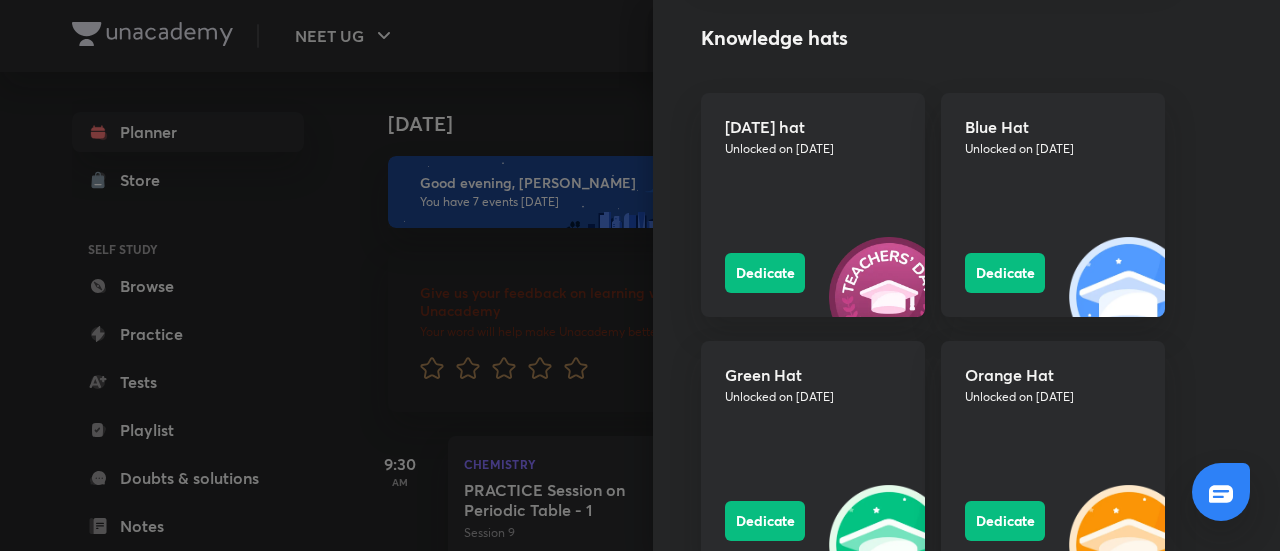 scroll, scrollTop: 2332, scrollLeft: 0, axis: vertical 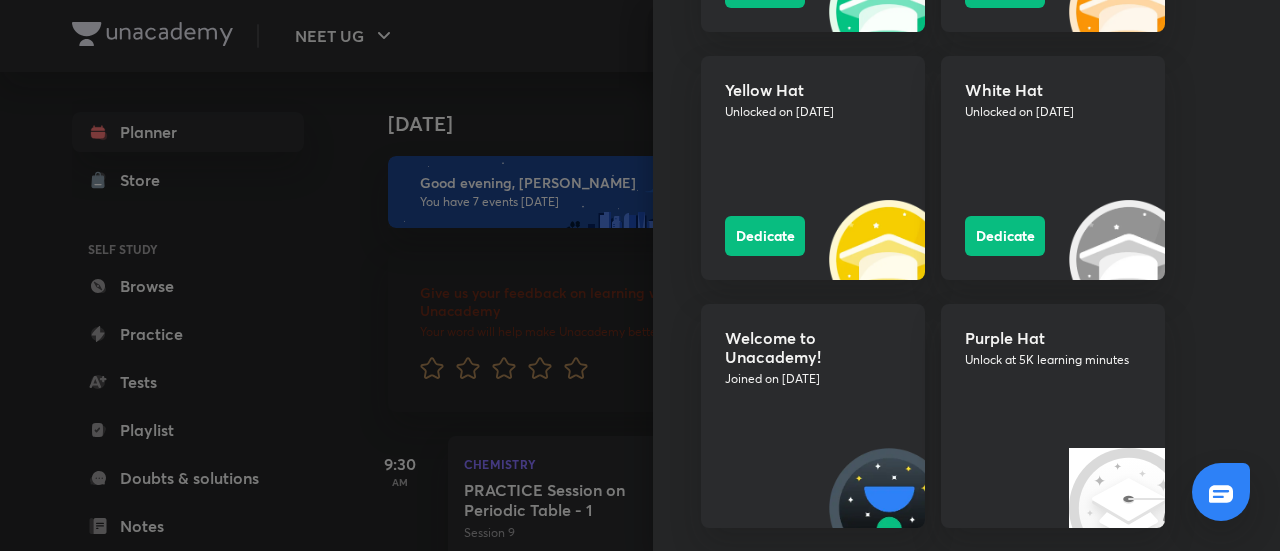 click at bounding box center (889, 508) 